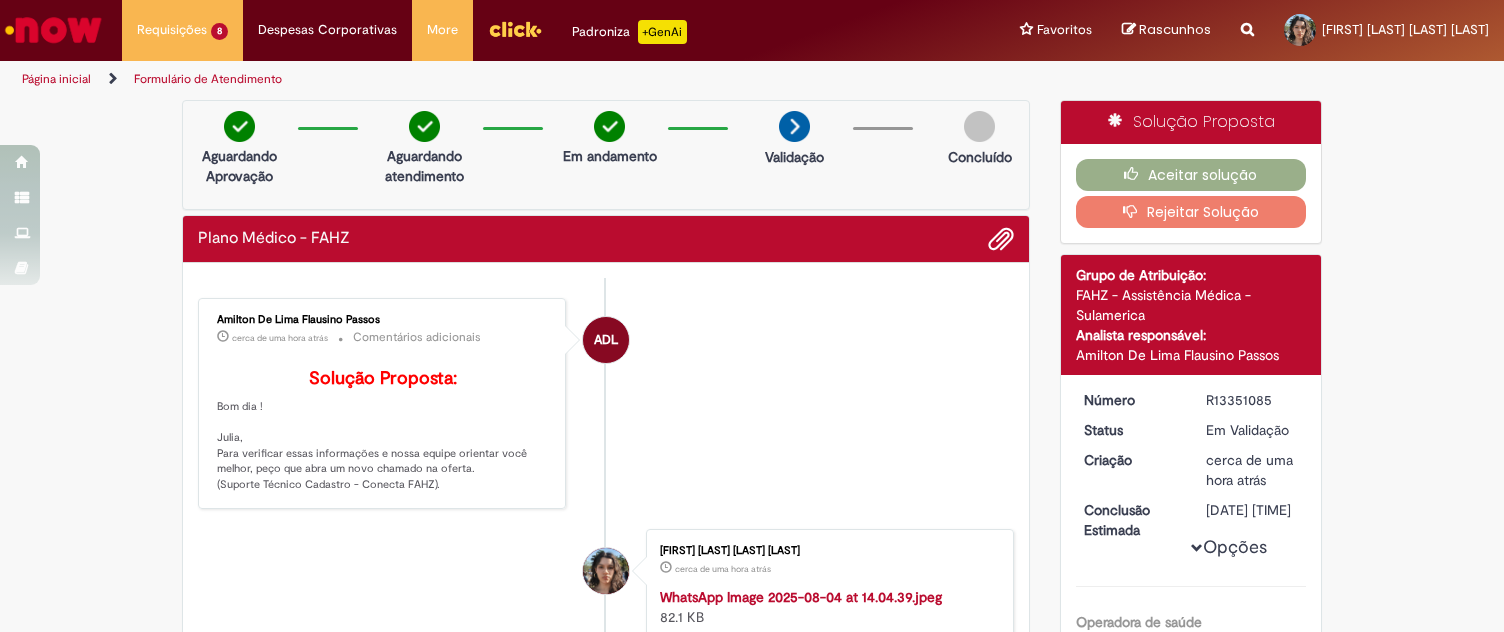 scroll, scrollTop: 0, scrollLeft: 0, axis: both 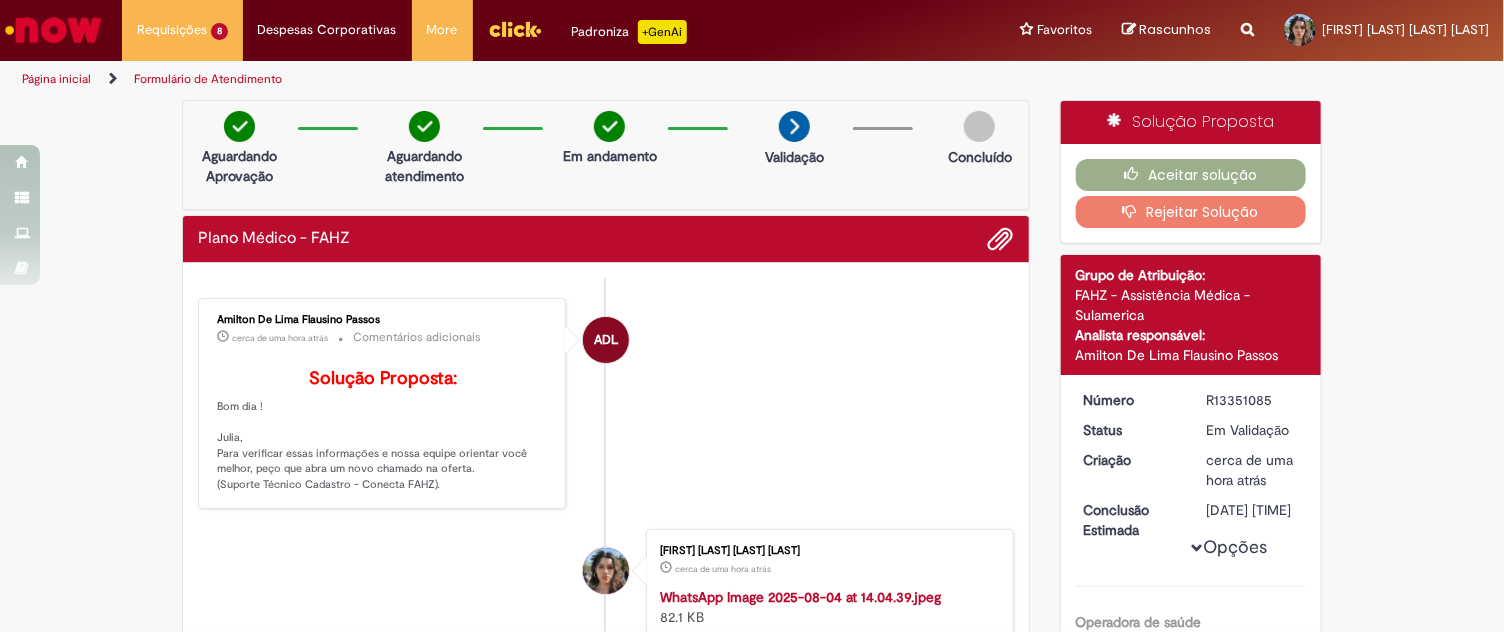 click at bounding box center (53, 30) 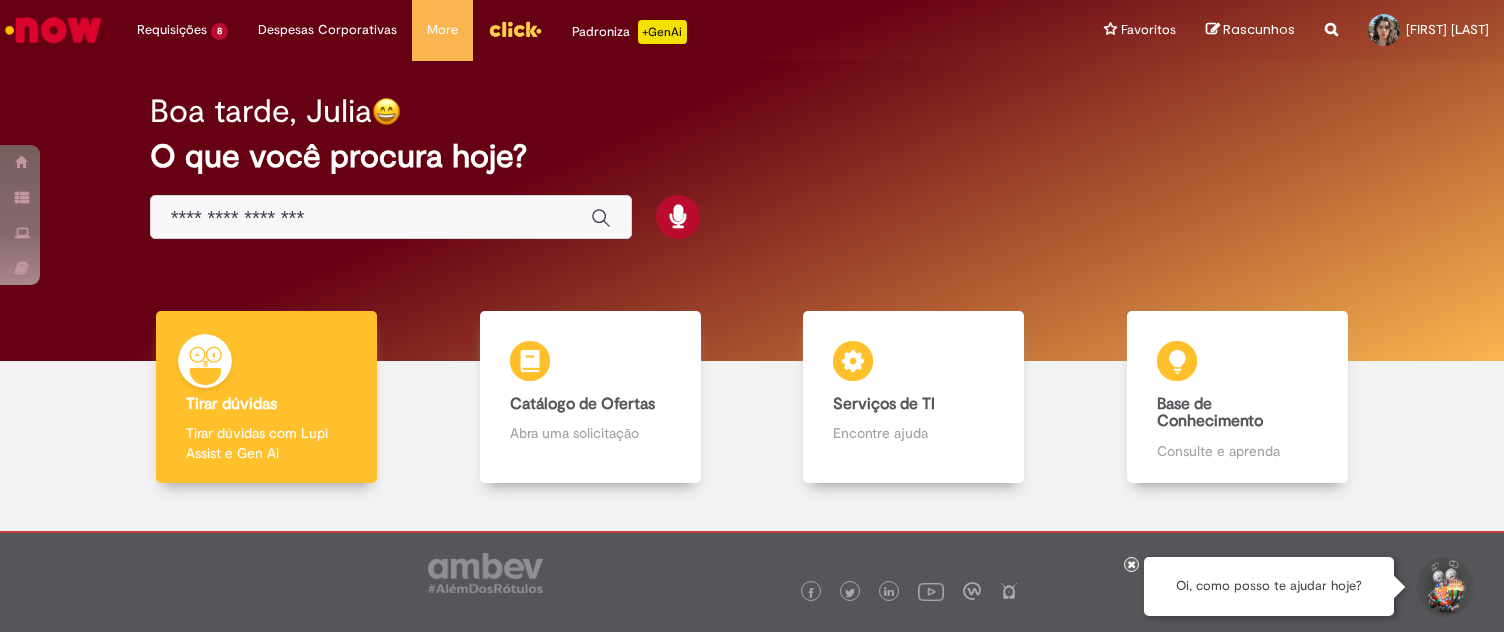scroll, scrollTop: 0, scrollLeft: 0, axis: both 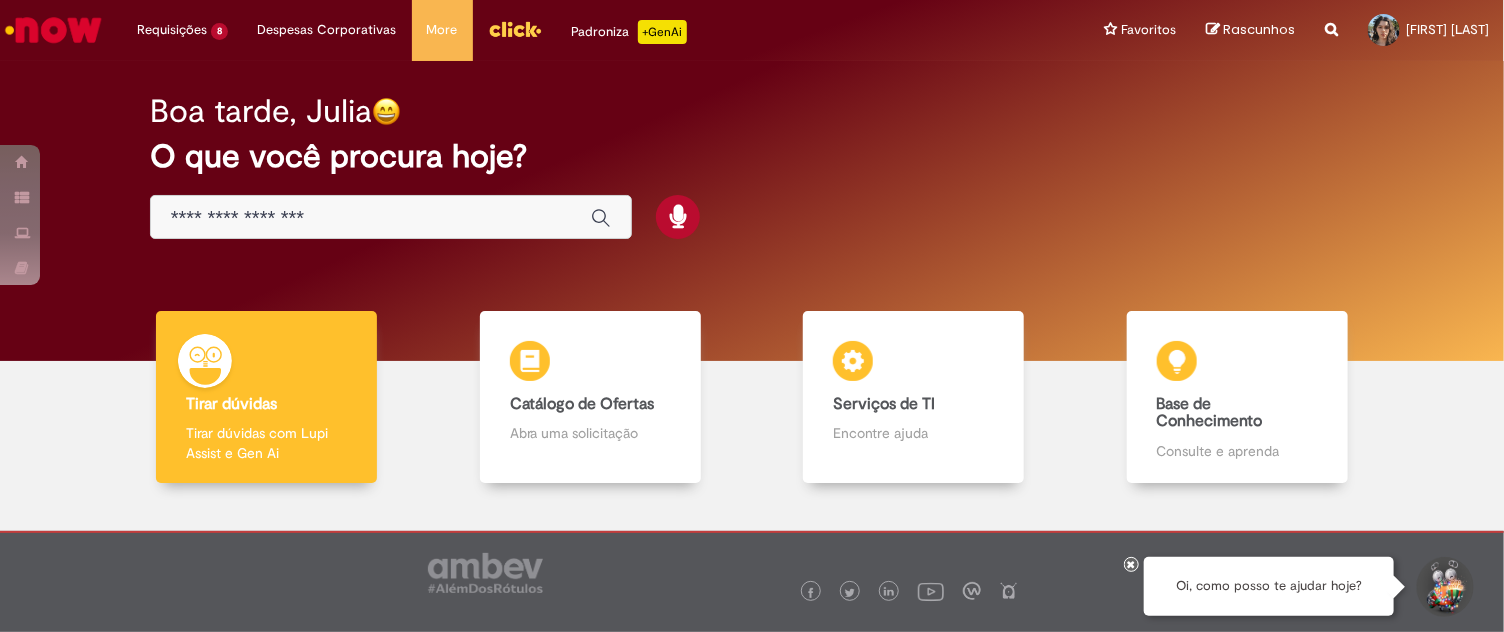 click at bounding box center (391, 217) 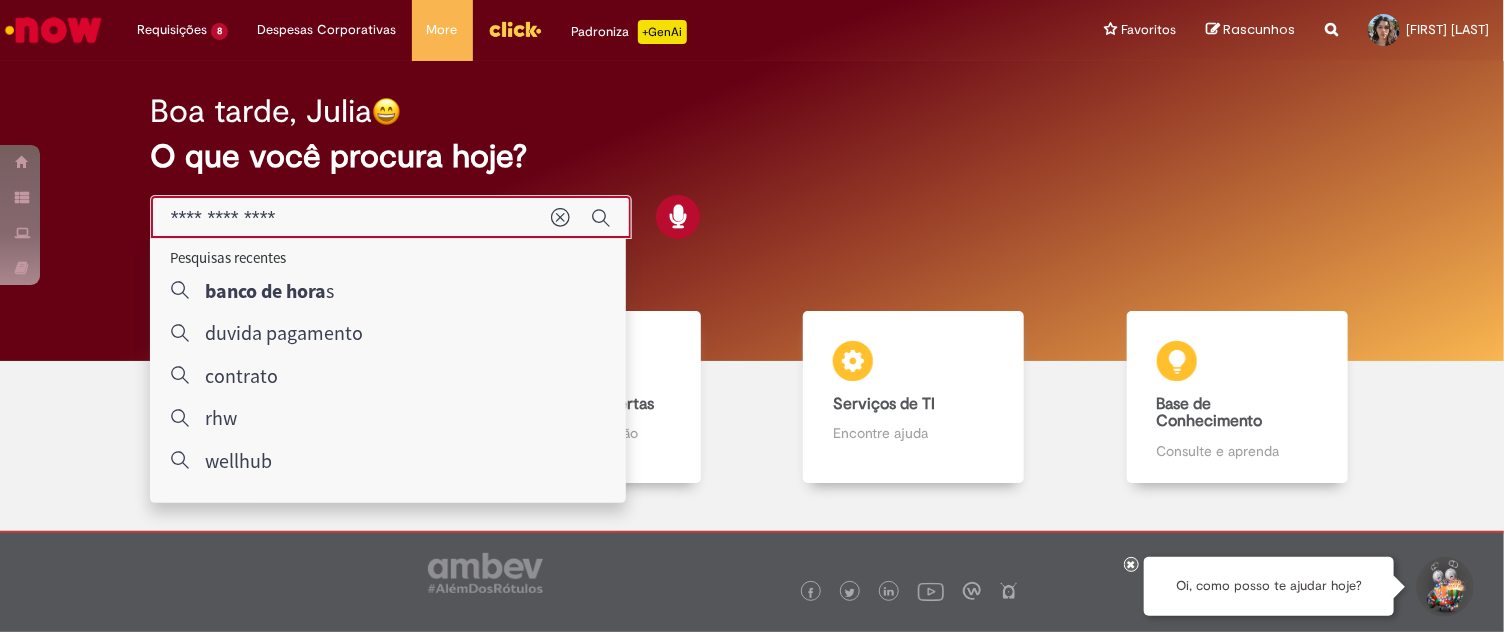type on "**********" 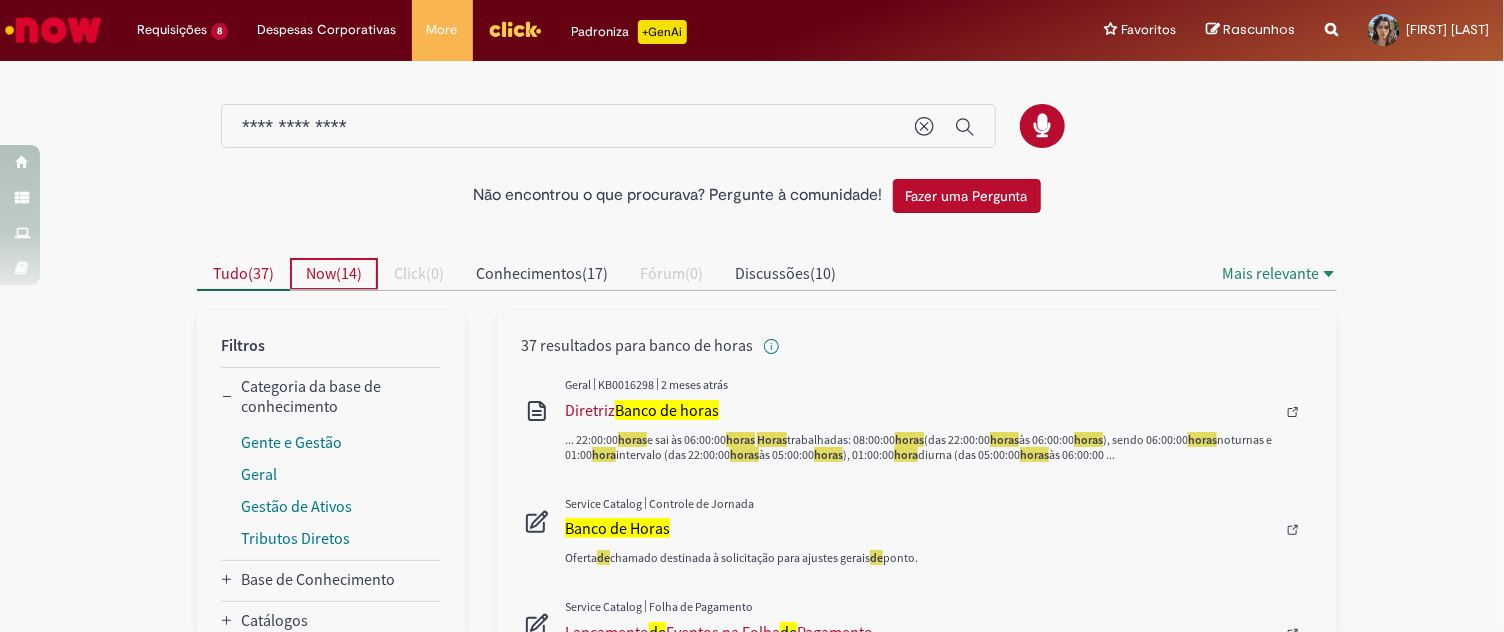 click on "Now  ( 14 )" at bounding box center (334, 274) 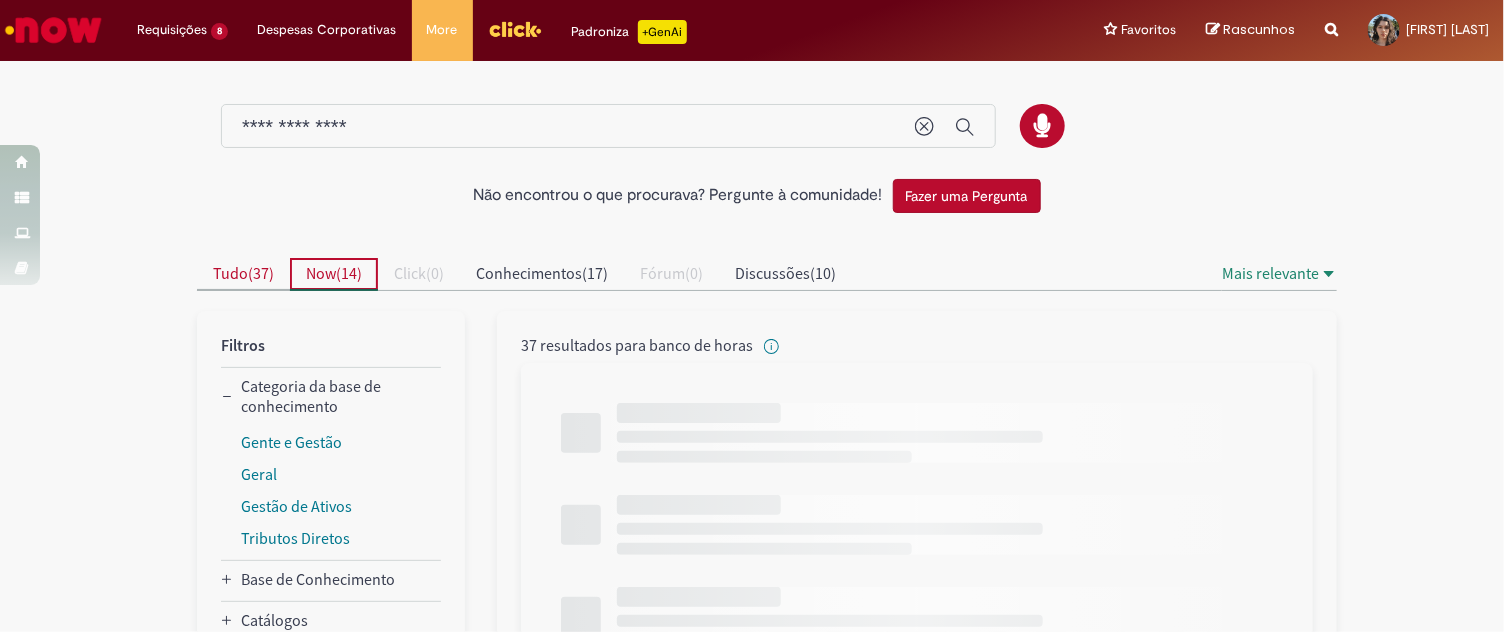 click on "Tudo  ( 37 )" at bounding box center [243, 274] 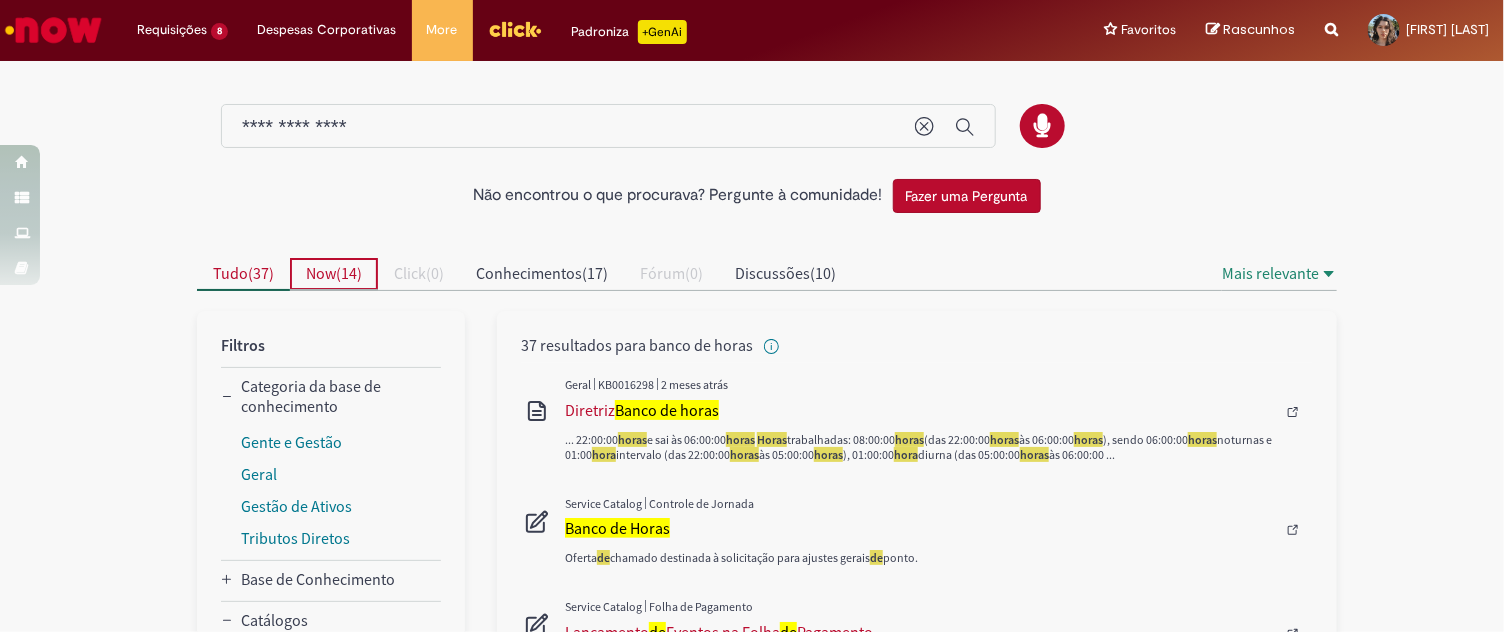 click on "14" at bounding box center (349, 273) 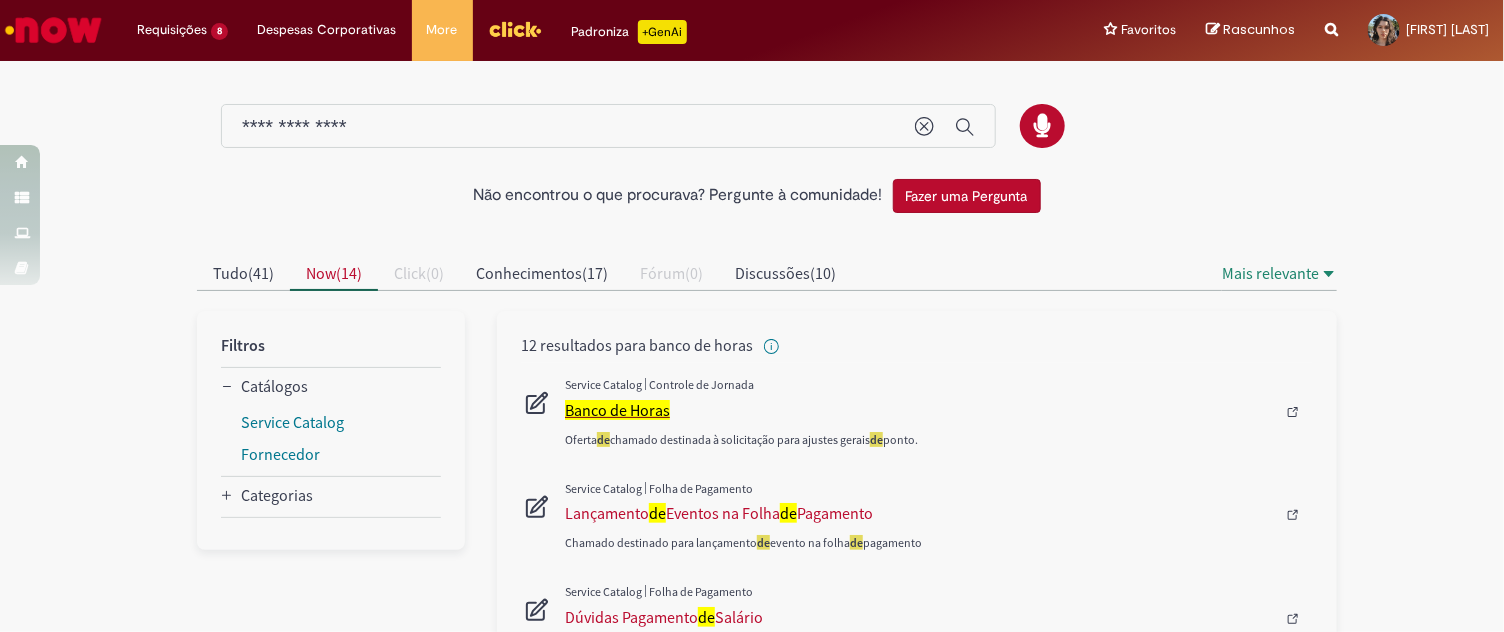 click on "Banco de Horas" at bounding box center (617, 410) 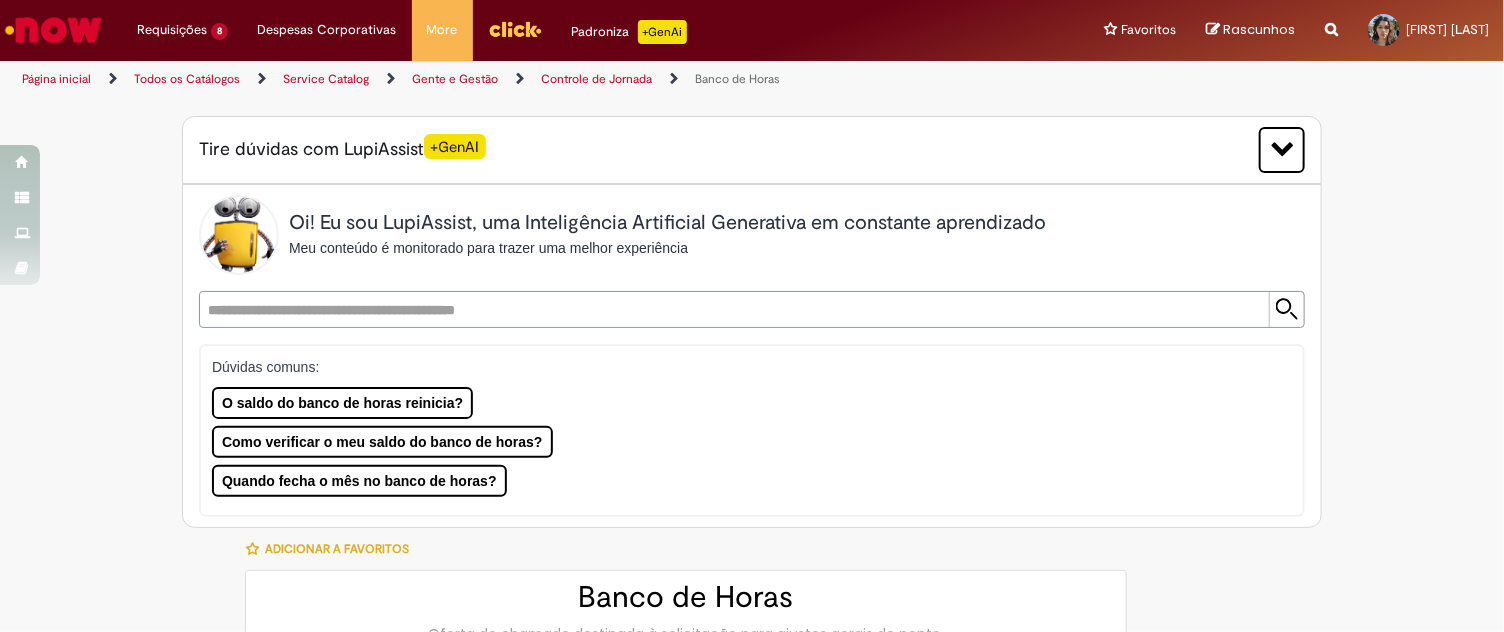 type on "********" 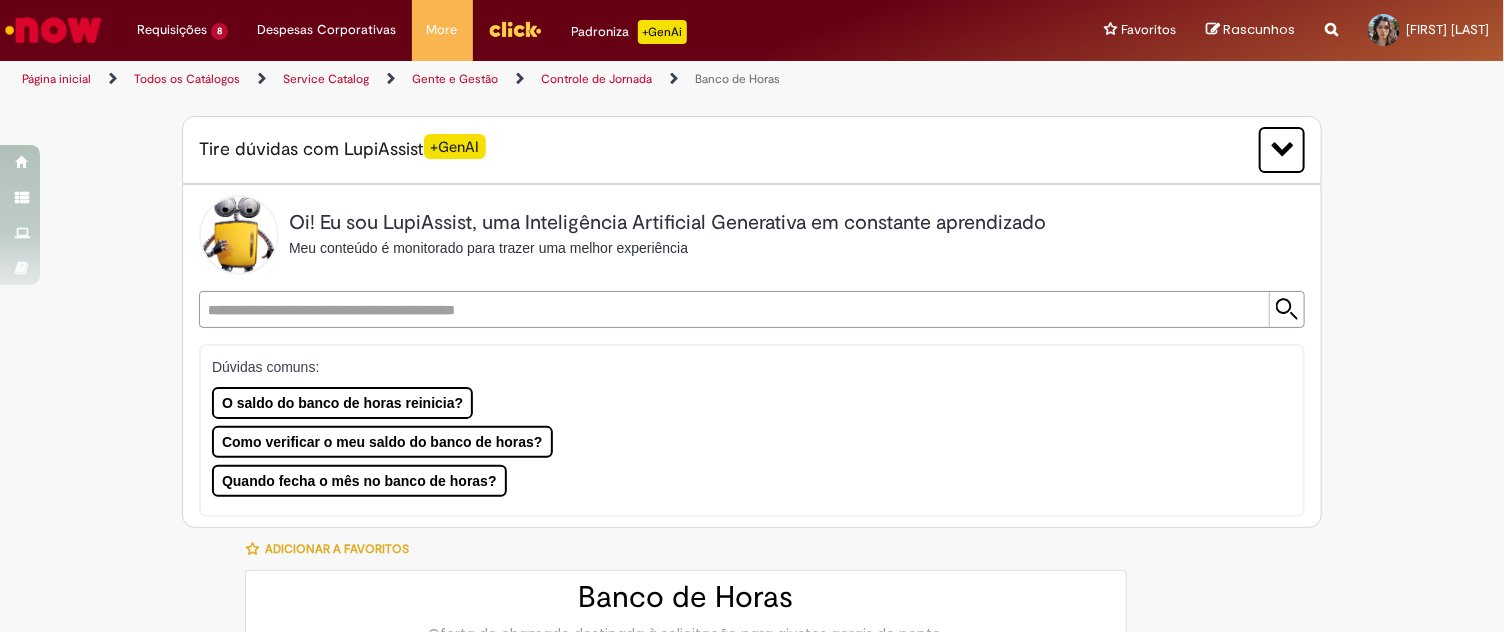type on "**********" 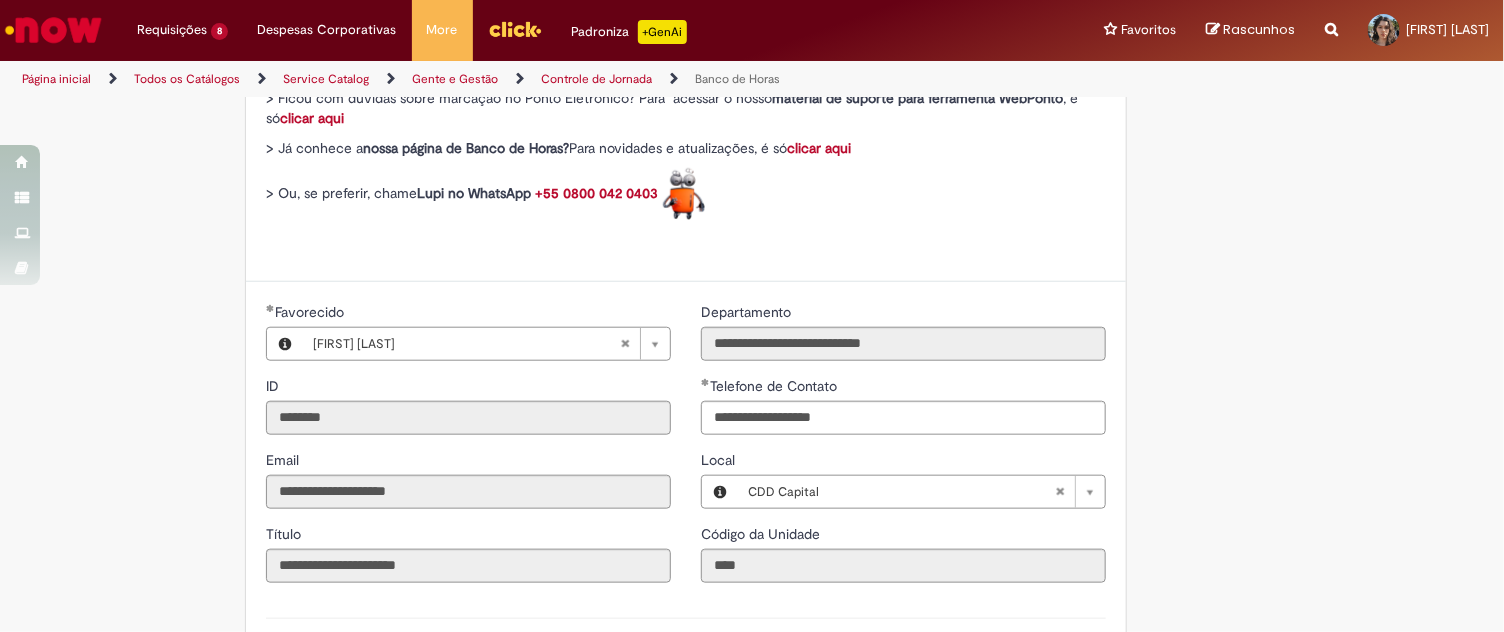 scroll, scrollTop: 1222, scrollLeft: 0, axis: vertical 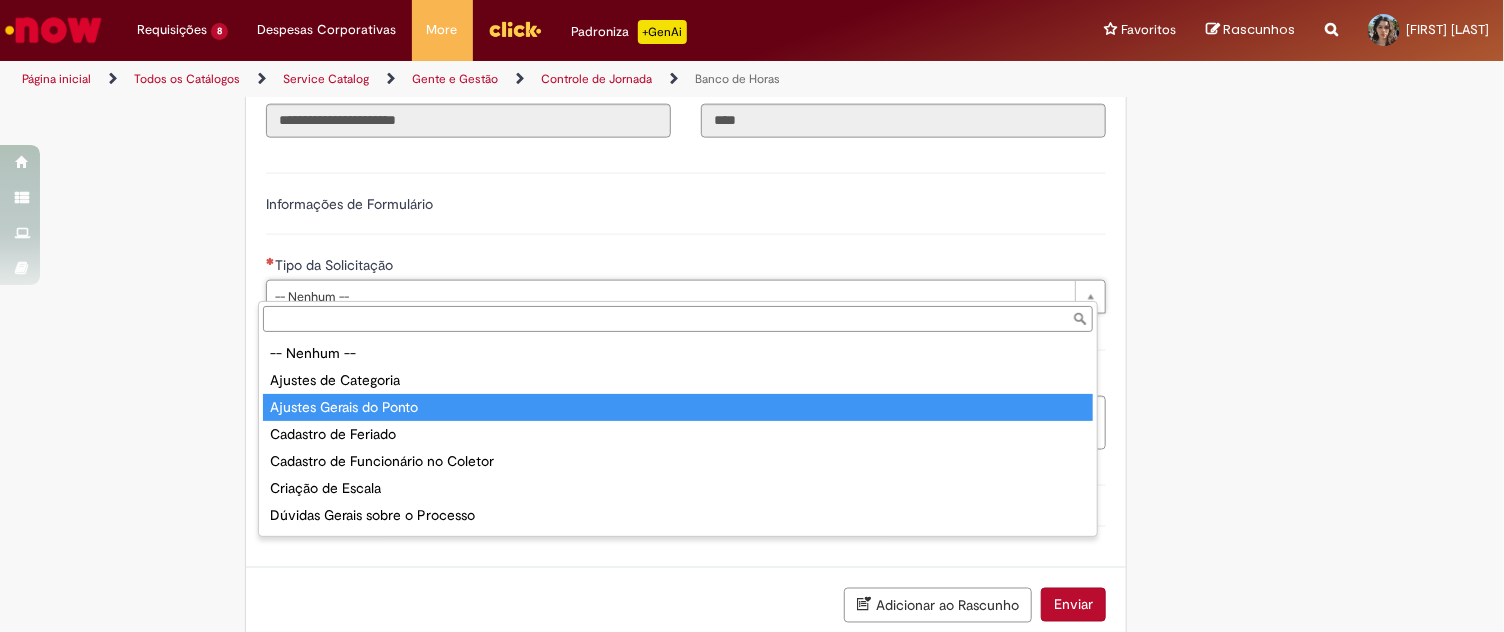 type on "**********" 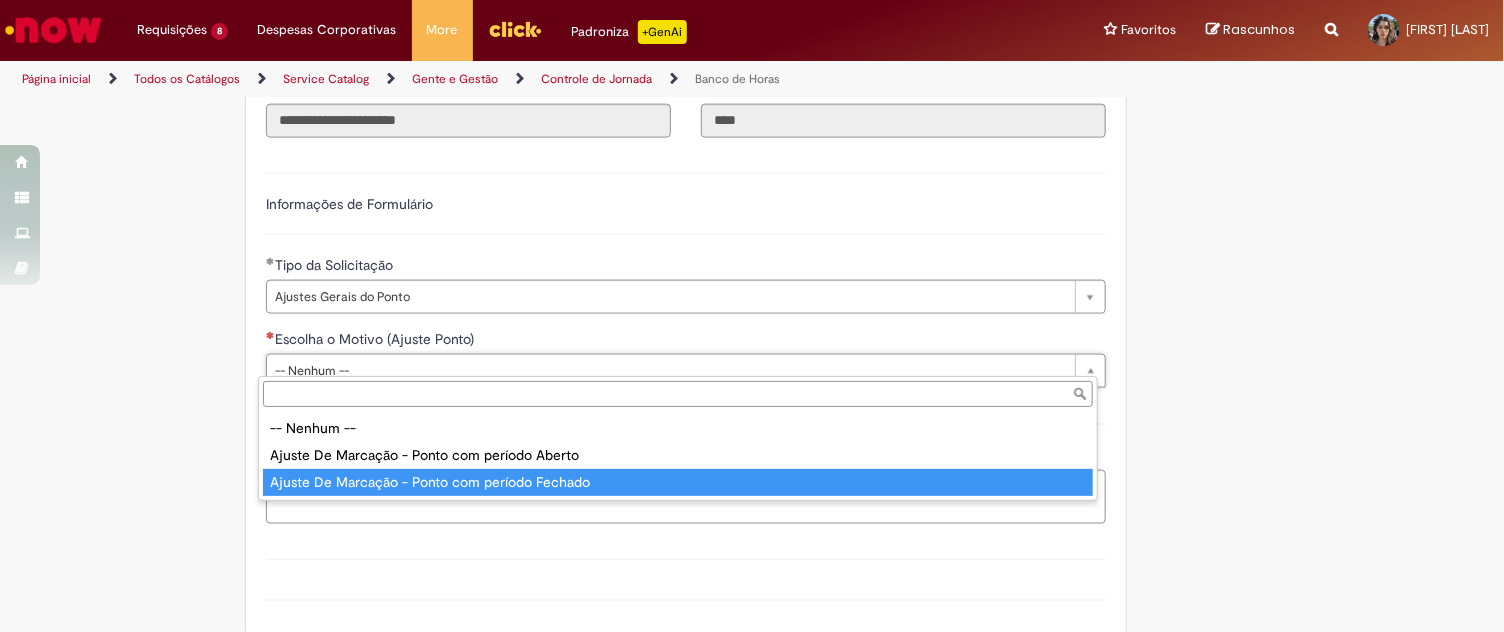 type on "**********" 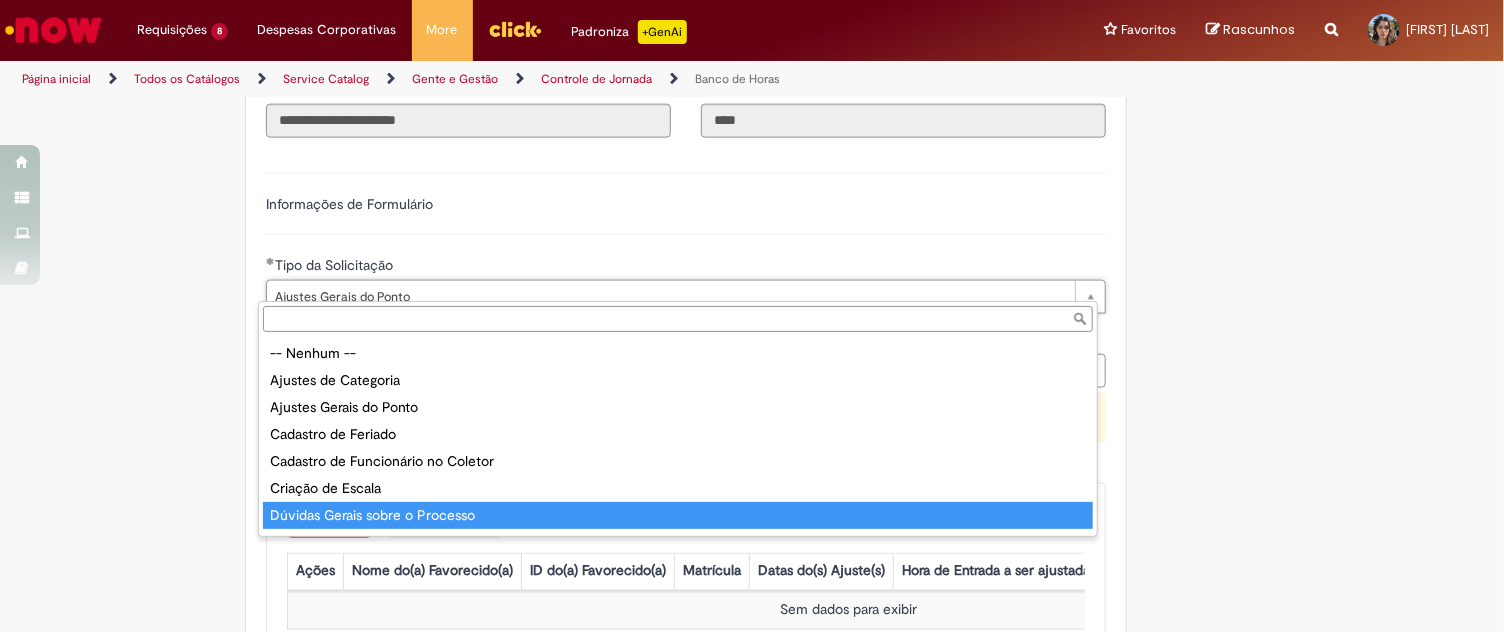scroll, scrollTop: 23, scrollLeft: 0, axis: vertical 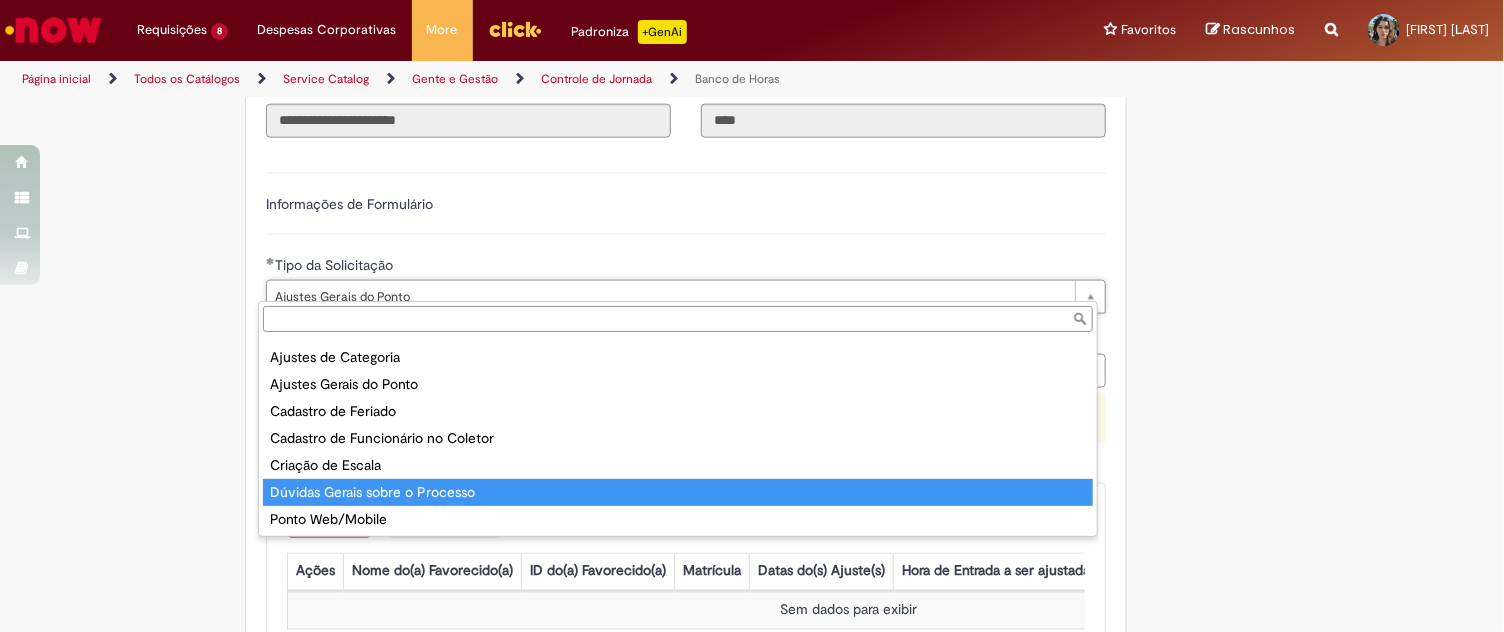 drag, startPoint x: 365, startPoint y: 486, endPoint x: 337, endPoint y: 493, distance: 28.86174 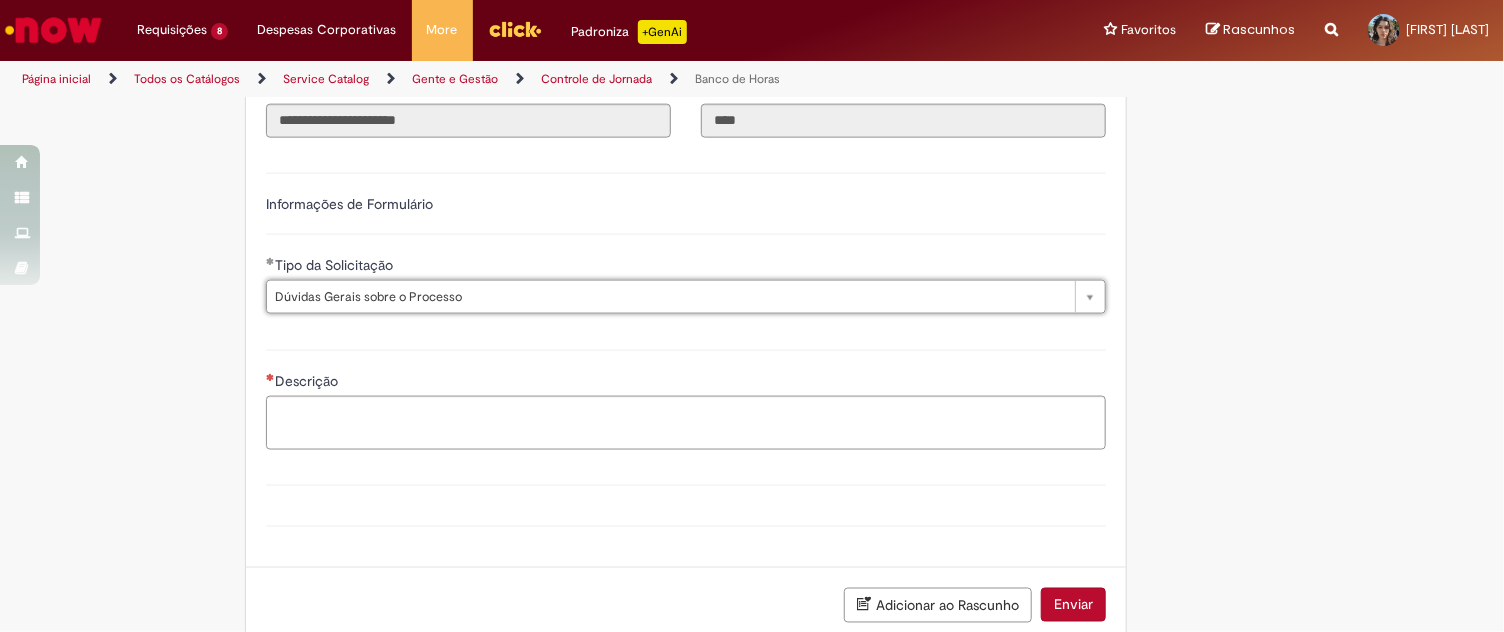 scroll, scrollTop: 0, scrollLeft: 146, axis: horizontal 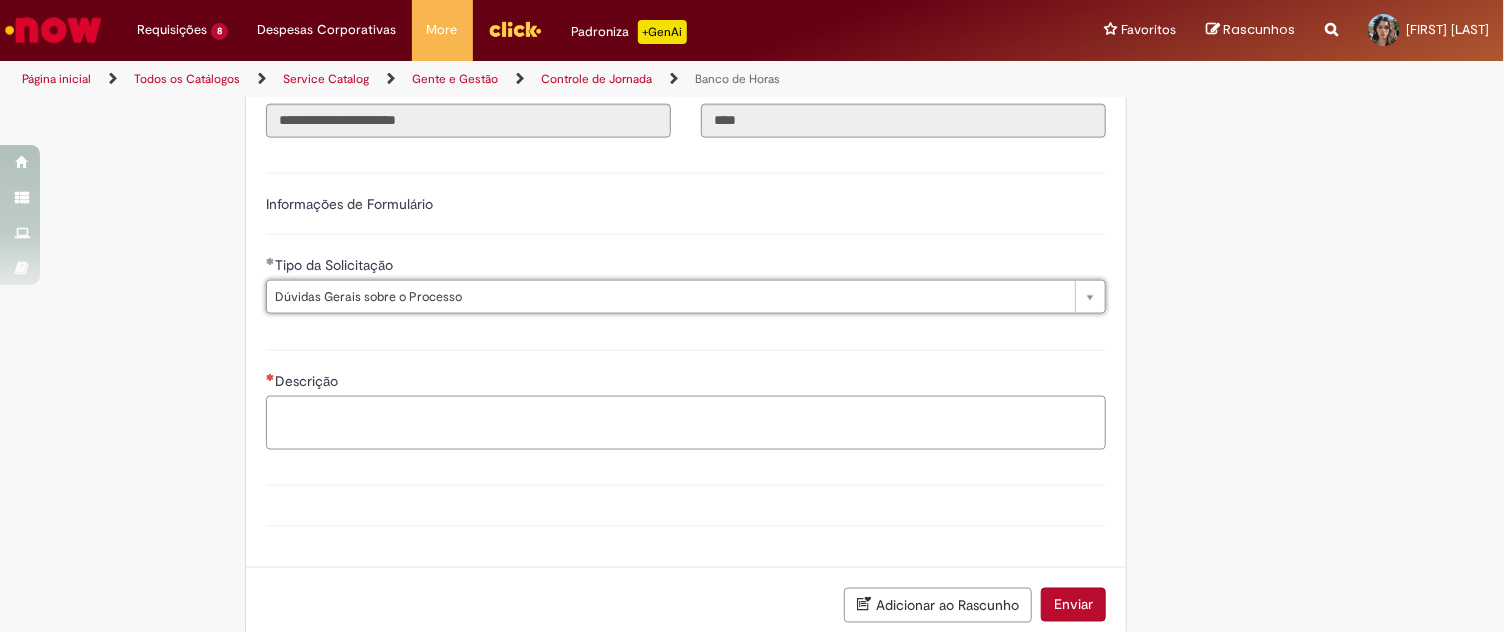 click on "Descrição" at bounding box center (686, 423) 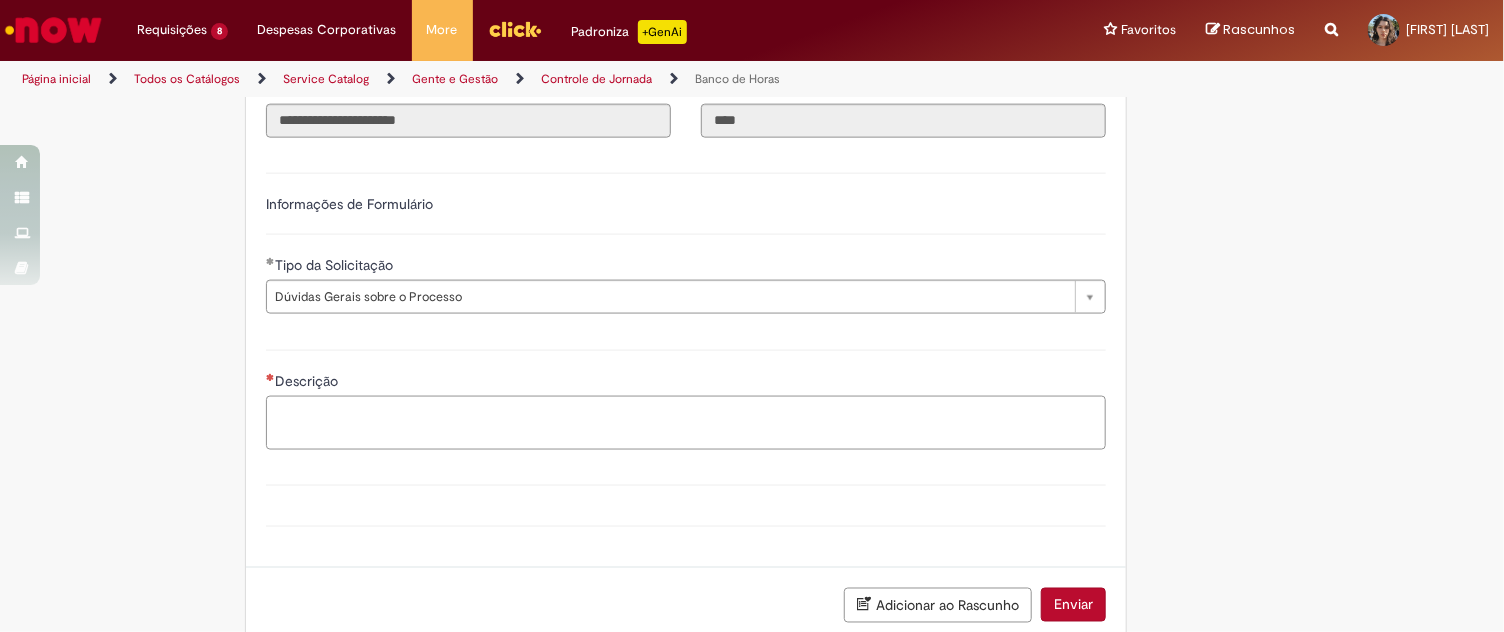 scroll, scrollTop: 0, scrollLeft: 0, axis: both 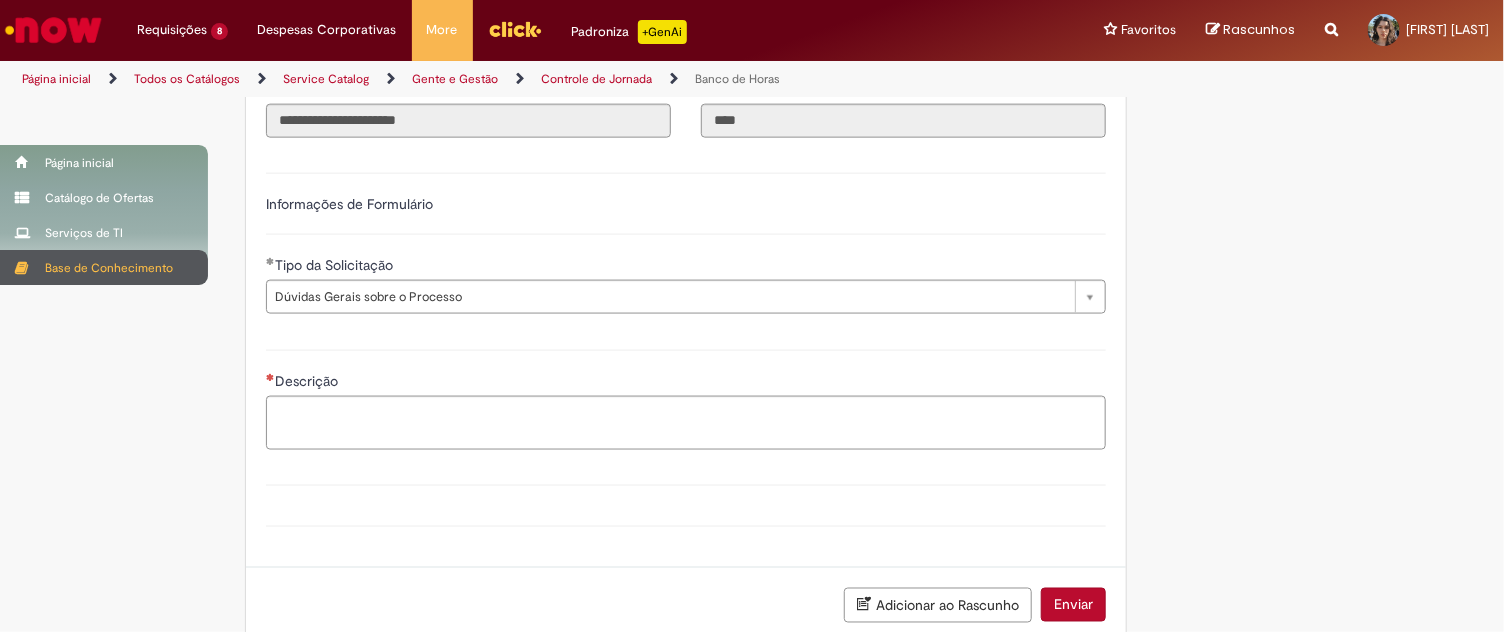 click on "Base de Conhecimento" at bounding box center (104, 267) 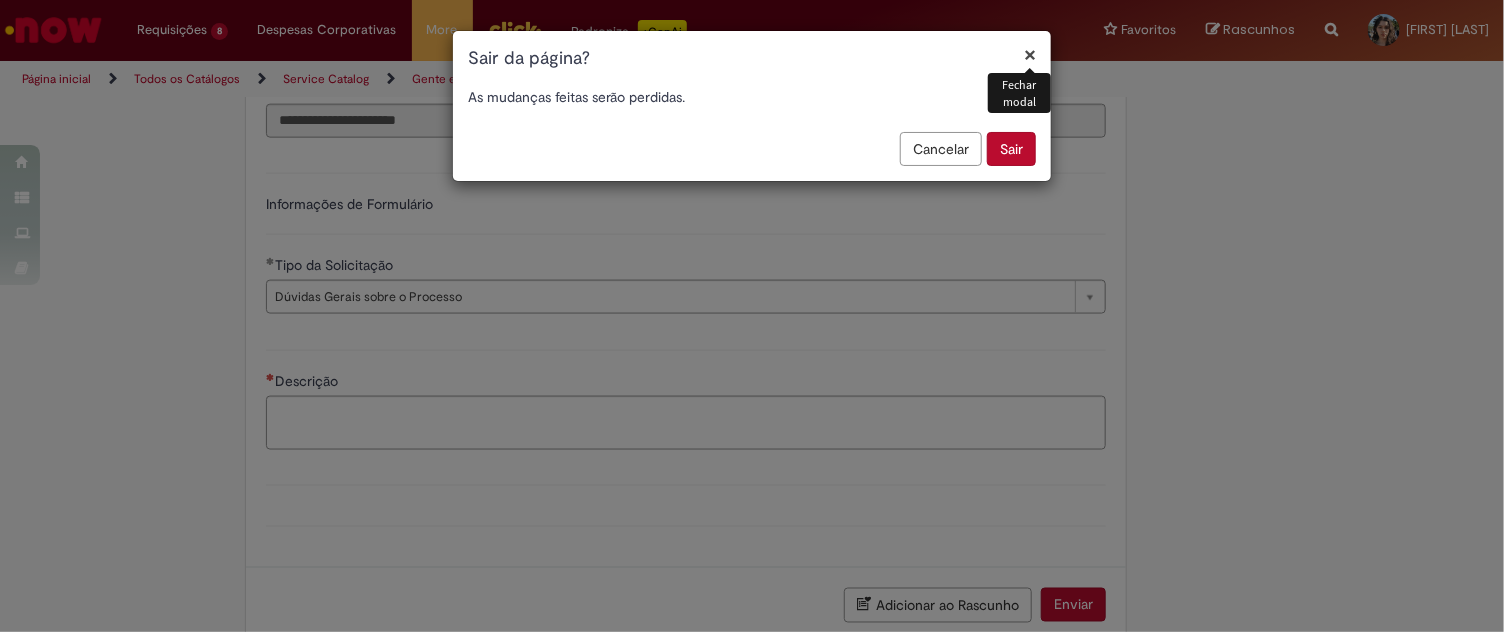 click on "×" at bounding box center [1030, 54] 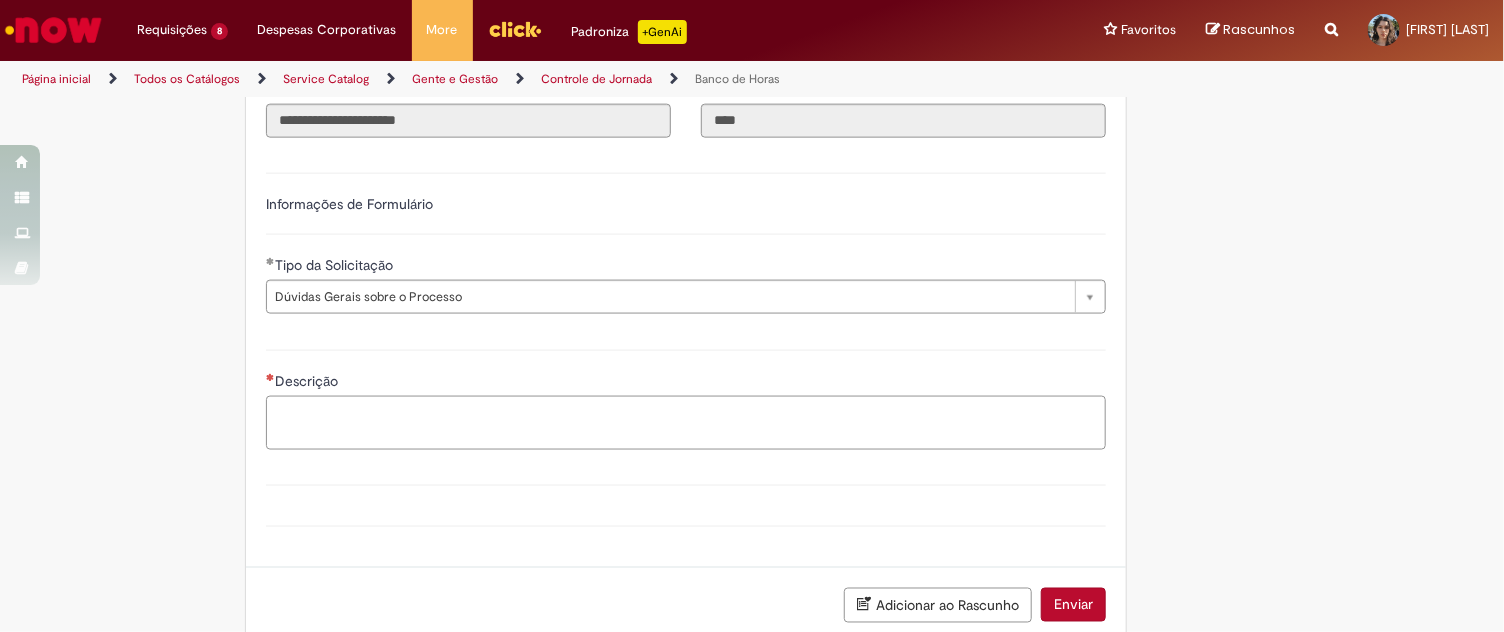 click on "Descrição" at bounding box center [686, 423] 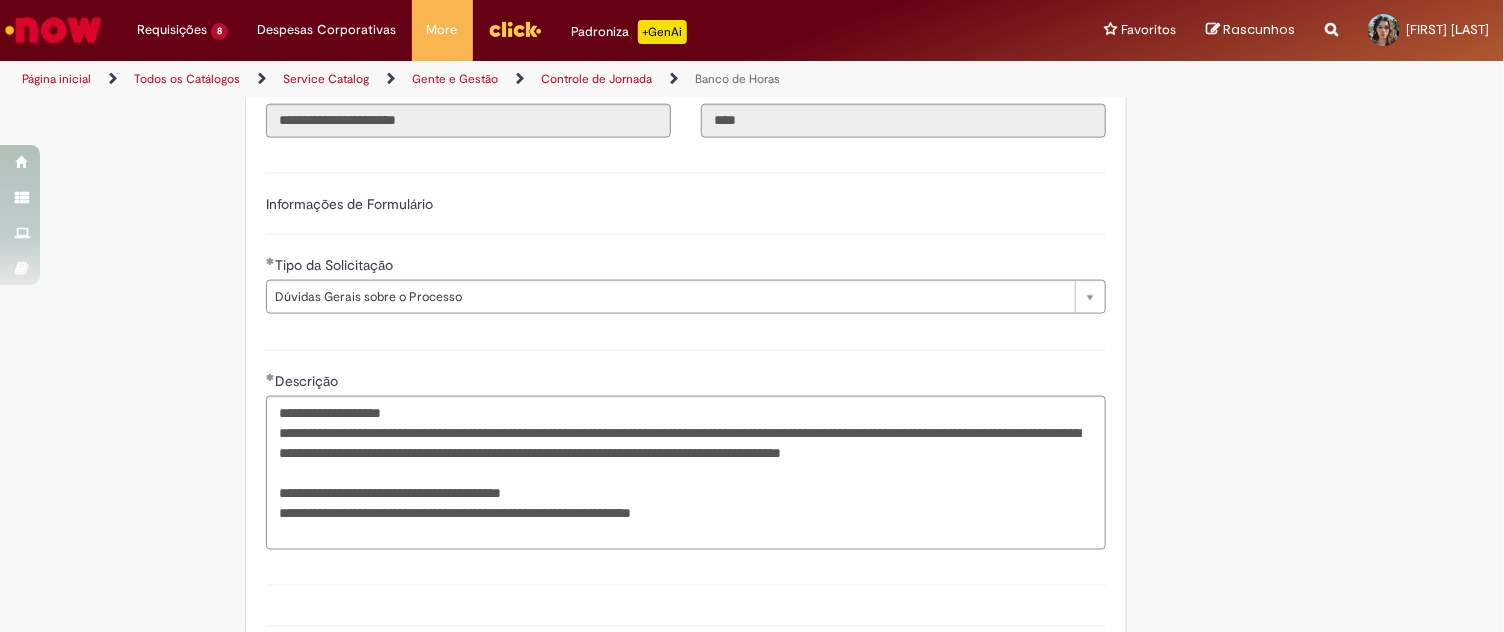 click on "Tire dúvidas com LupiAssist    +GenAI
Oi! Eu sou LupiAssist, uma Inteligência Artificial Generativa em constante aprendizado   Meu conteúdo é monitorado para trazer uma melhor experiência
Dúvidas comuns:   O saldo do banco de horas reinicia? Como verificar o meu saldo do banco de horas? Quando fecha o mês no banco de horas?
Só mais um instante, estou consultando nossas bases de conhecimento  e escrevendo a melhor resposta pra você!
Title
Lorem ipsum dolor sit amet    Fazer uma nova pergunta
Gerei esta resposta utilizando IA Generativa em conjunto com os nossos padrões. Em caso de divergência, os documentos oficiais prevalecerão.
Saiba mais em:" at bounding box center [752, -134] 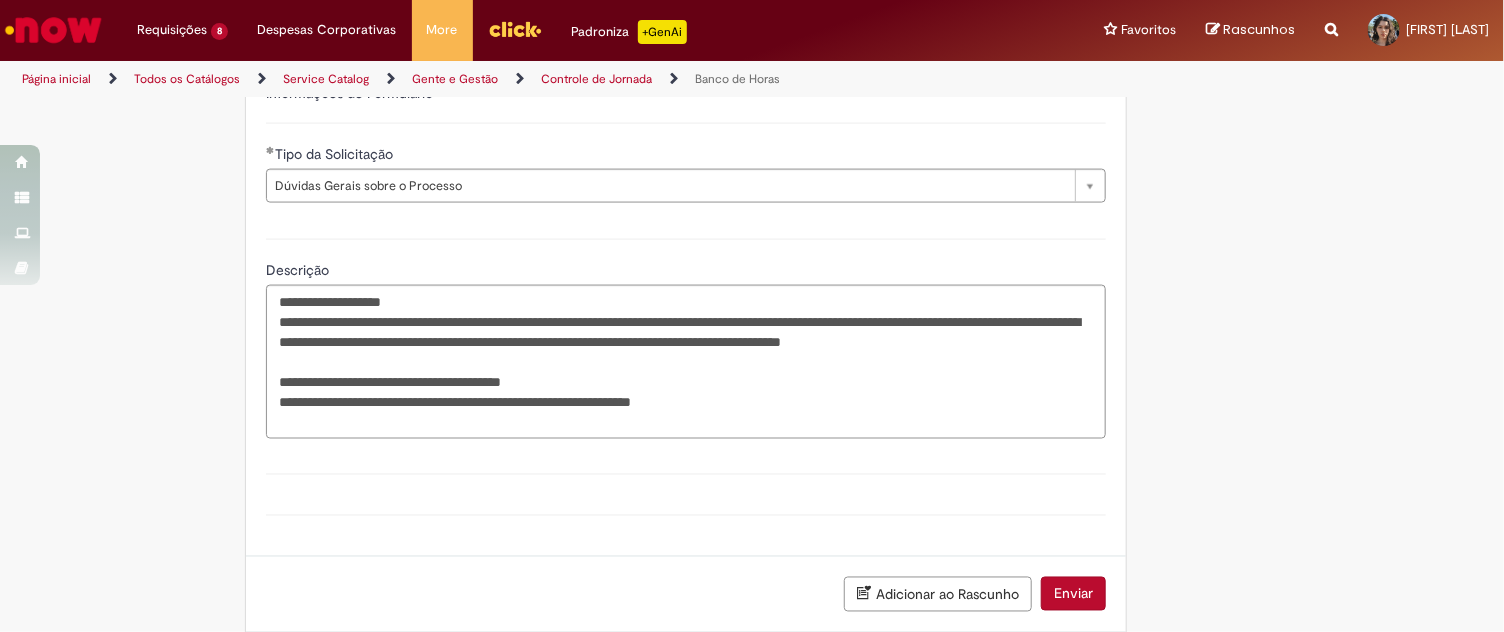 scroll, scrollTop: 1437, scrollLeft: 0, axis: vertical 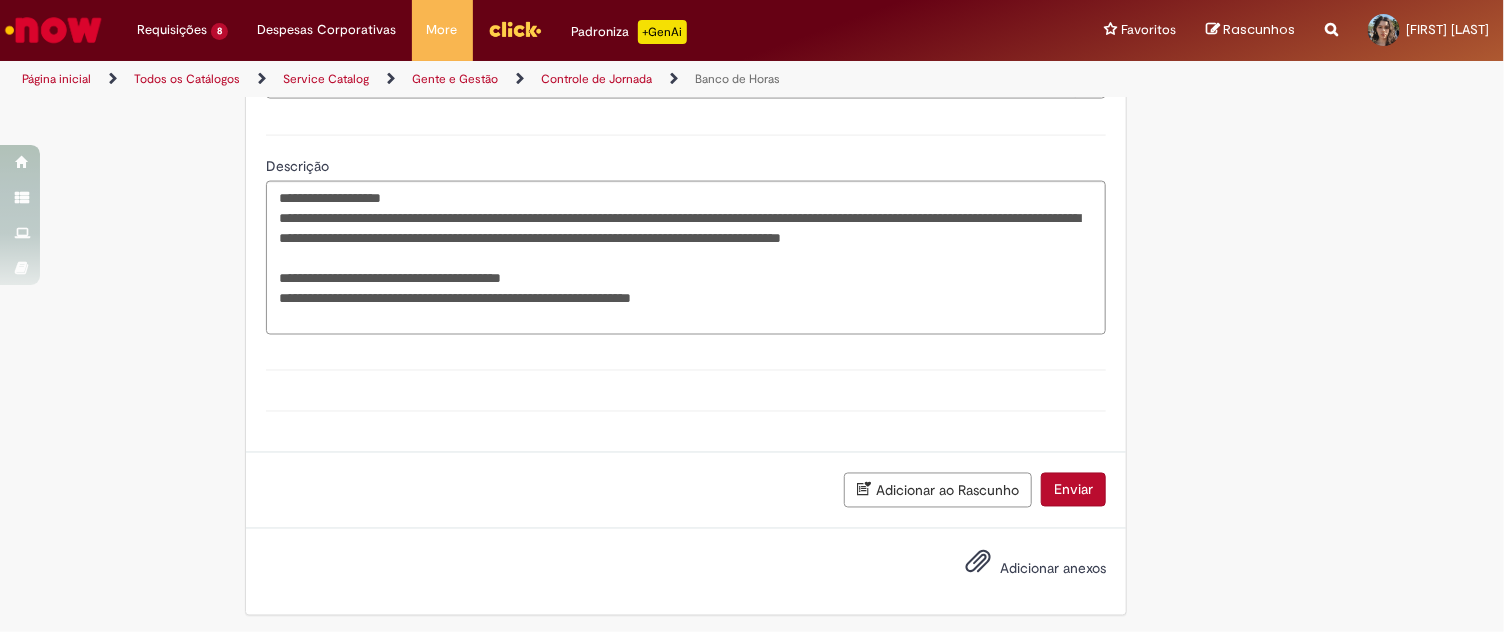 click on "Adicionar anexos" at bounding box center [1021, 569] 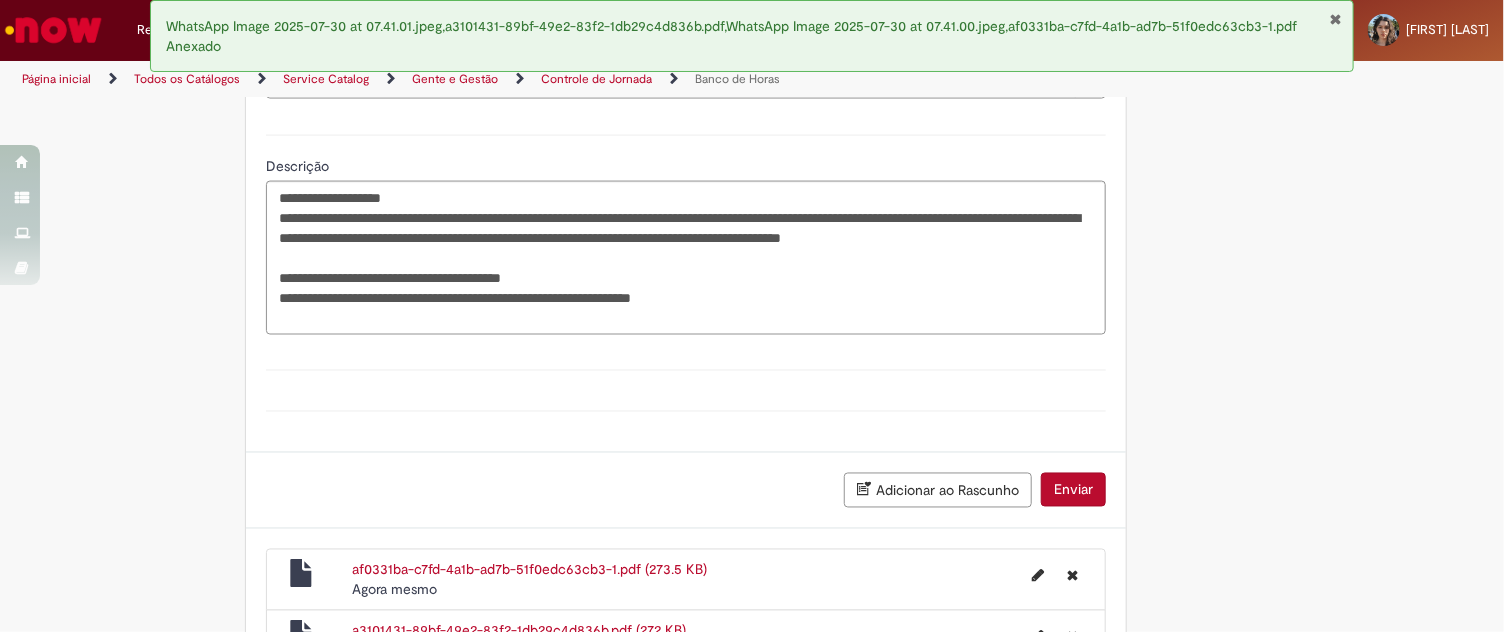 click on "**********" at bounding box center [686, 232] 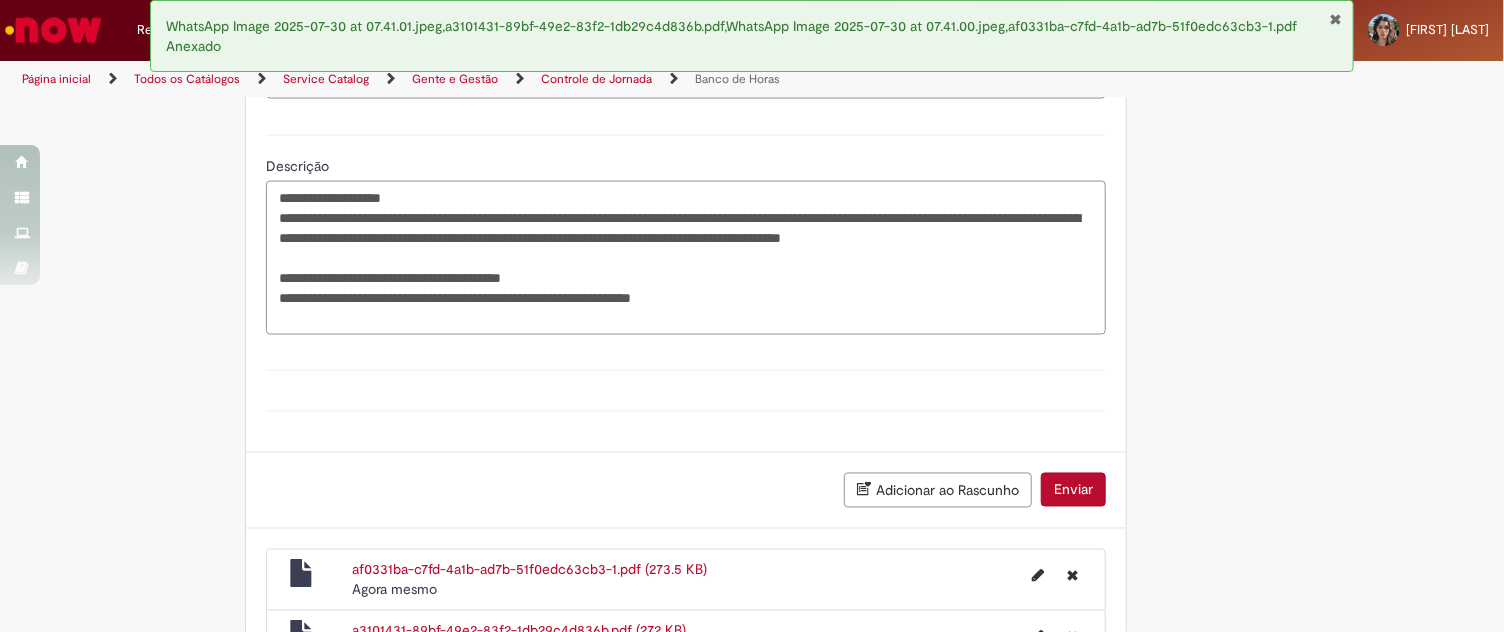 click on "**********" at bounding box center [686, 258] 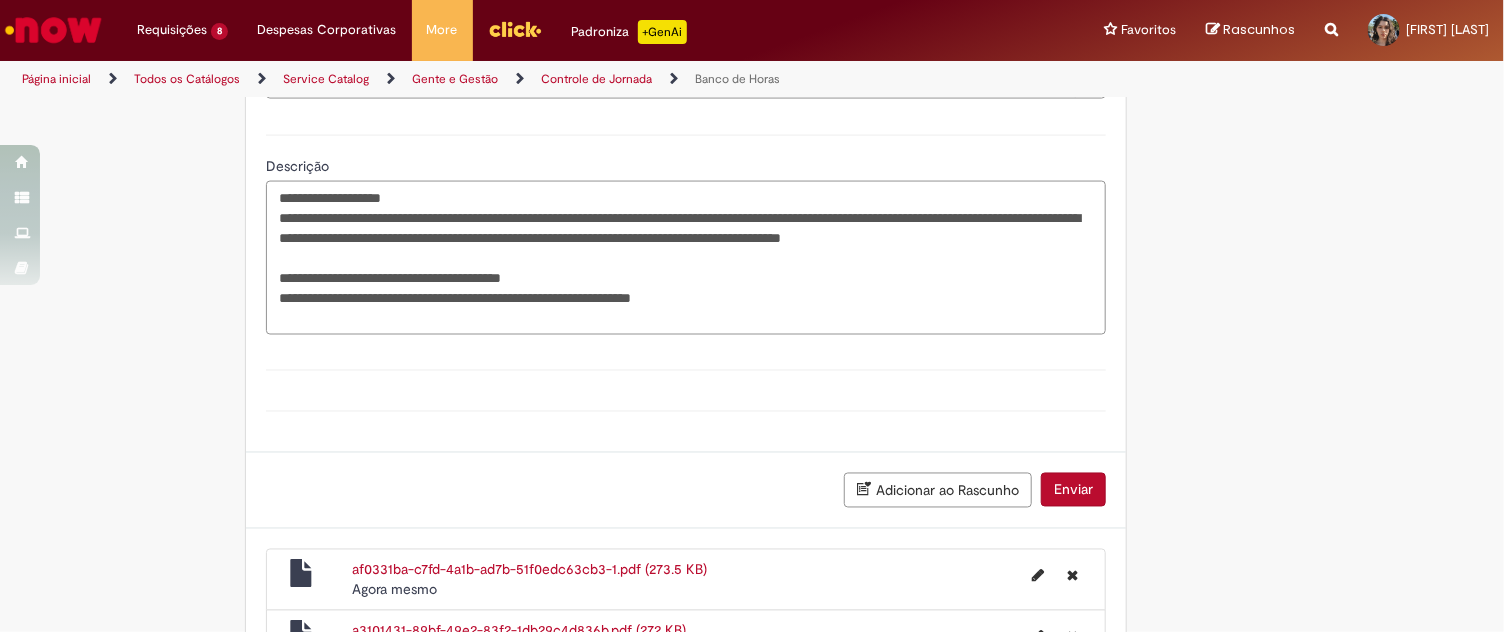 click on "**********" at bounding box center (686, 258) 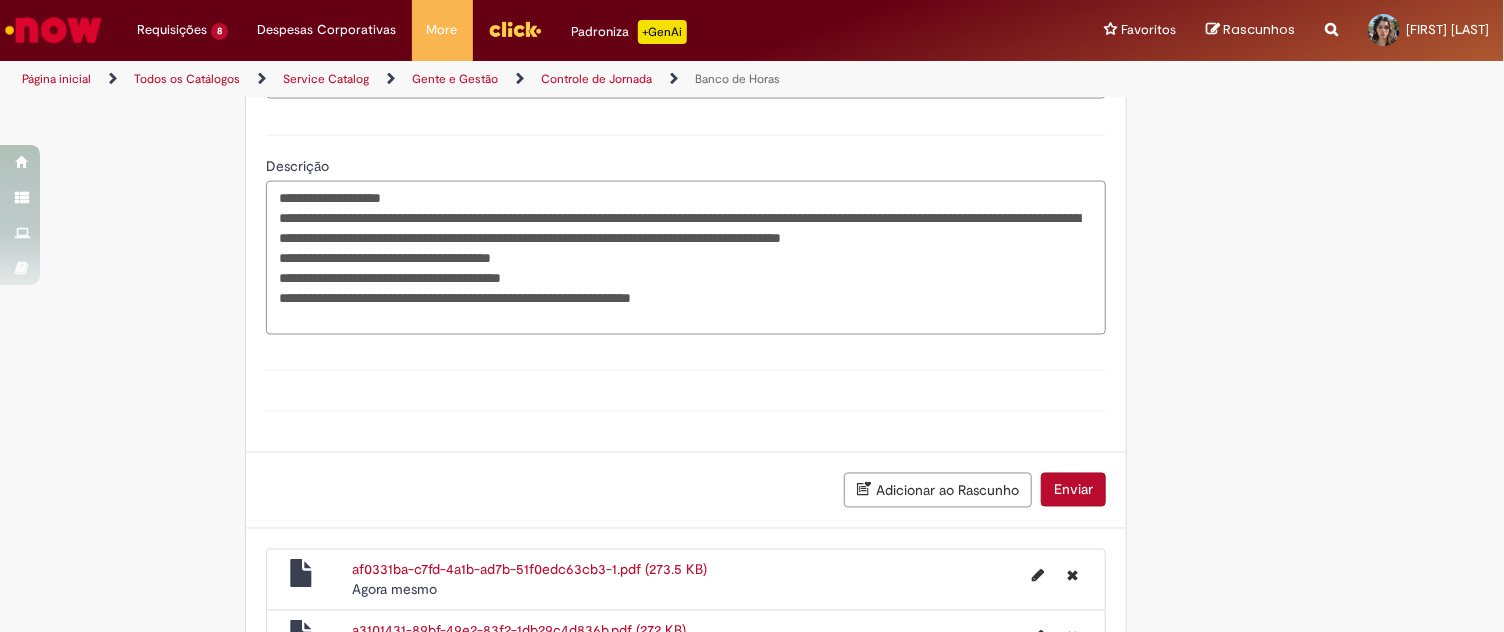 click on "**********" at bounding box center [686, 258] 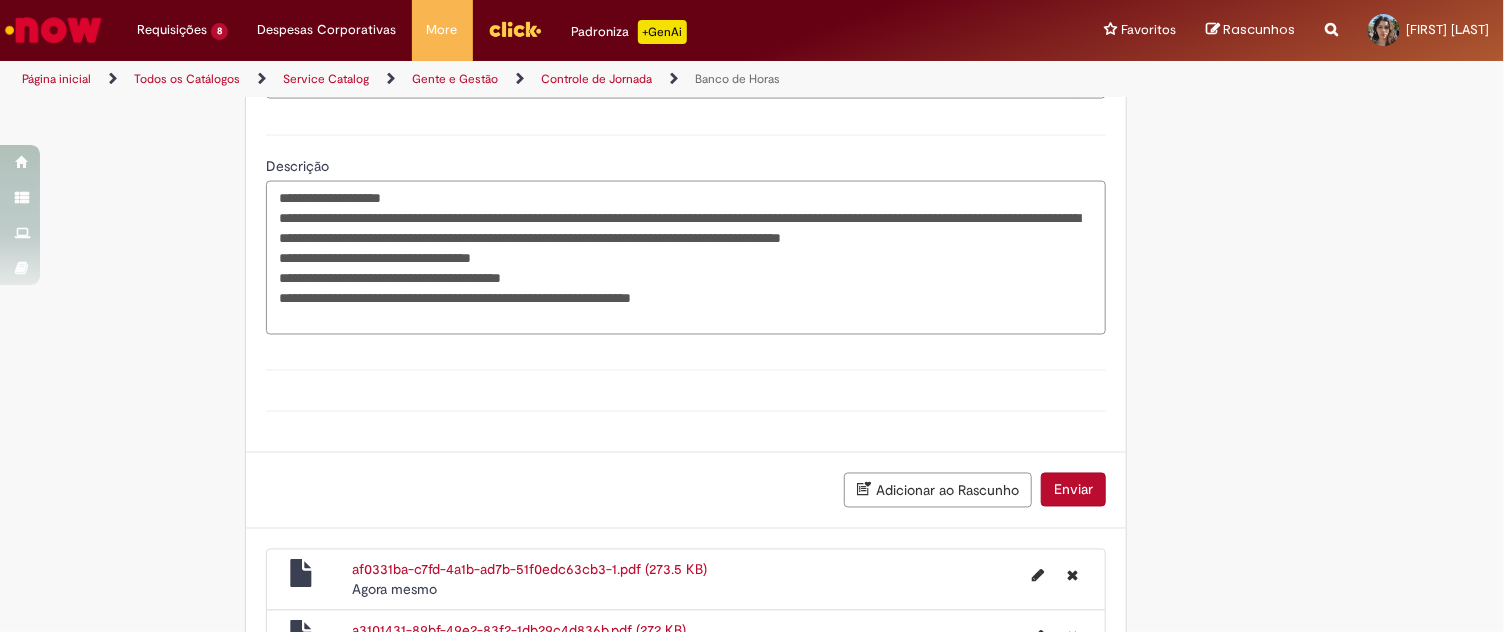 type on "**********" 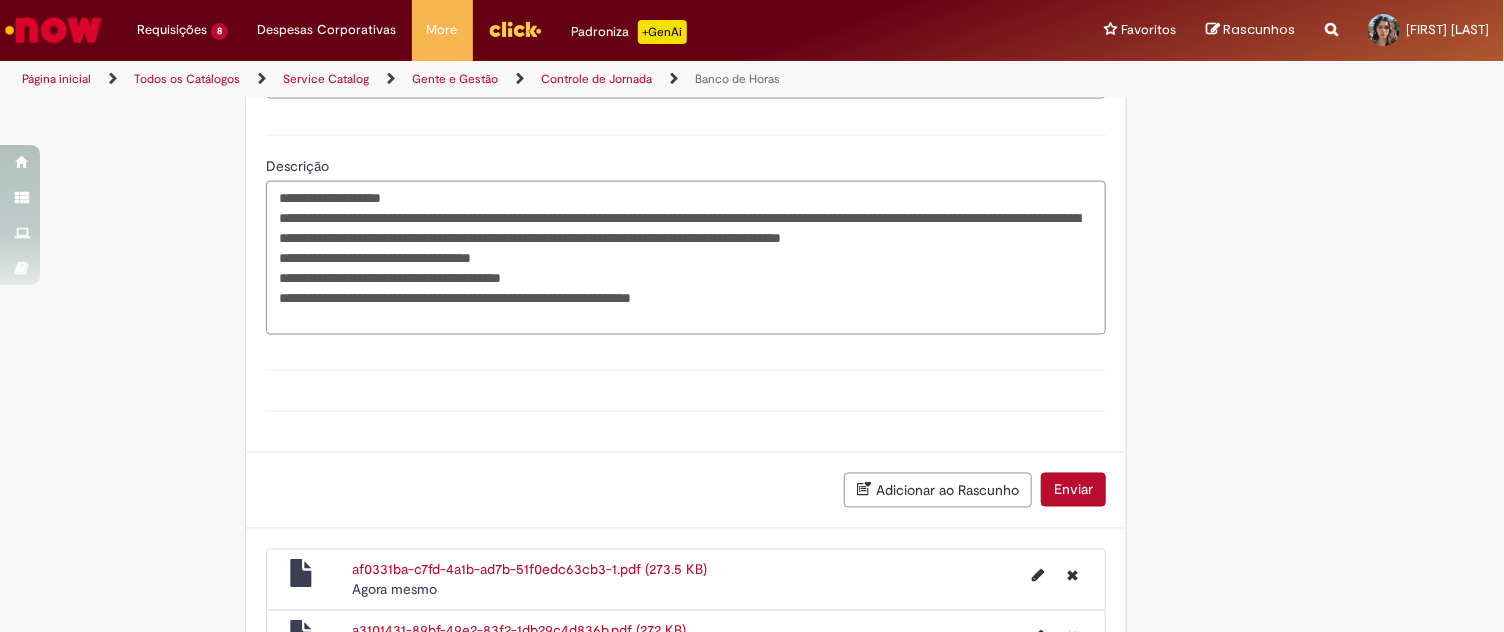 click on "**********" at bounding box center [752, -9] 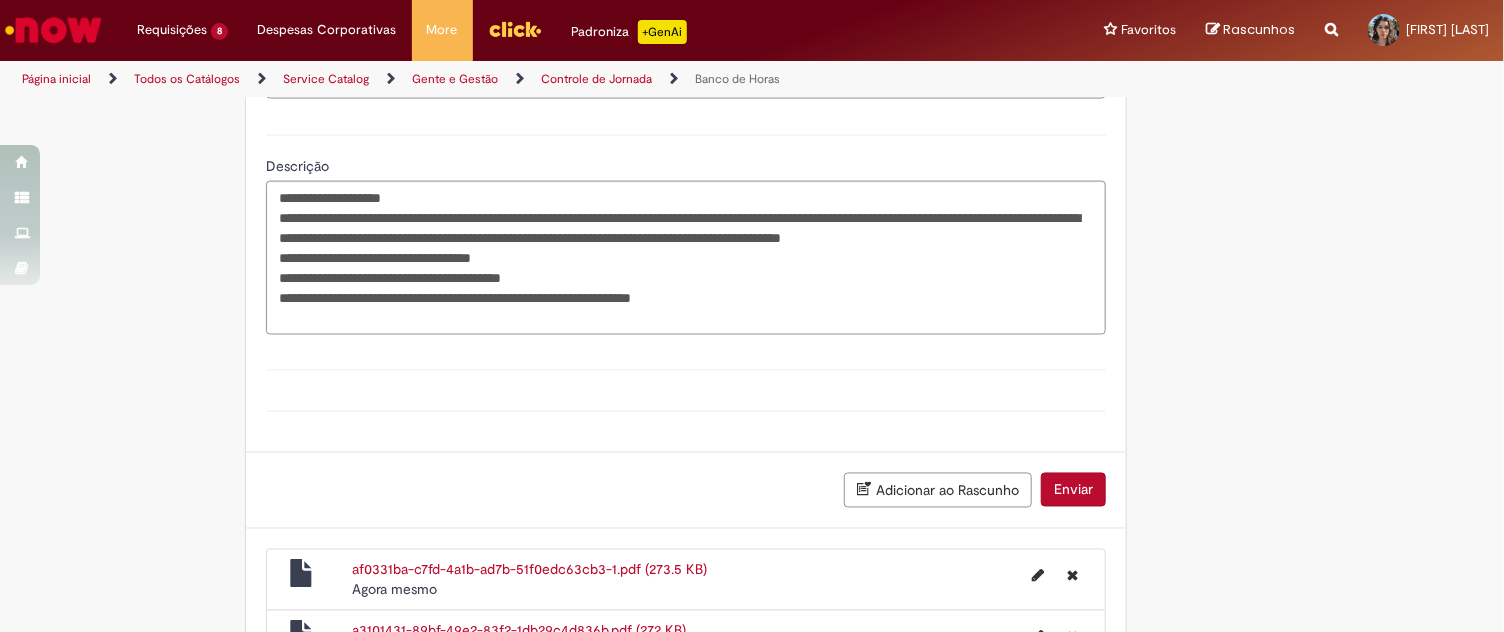 click on "Enviar" at bounding box center [1073, 490] 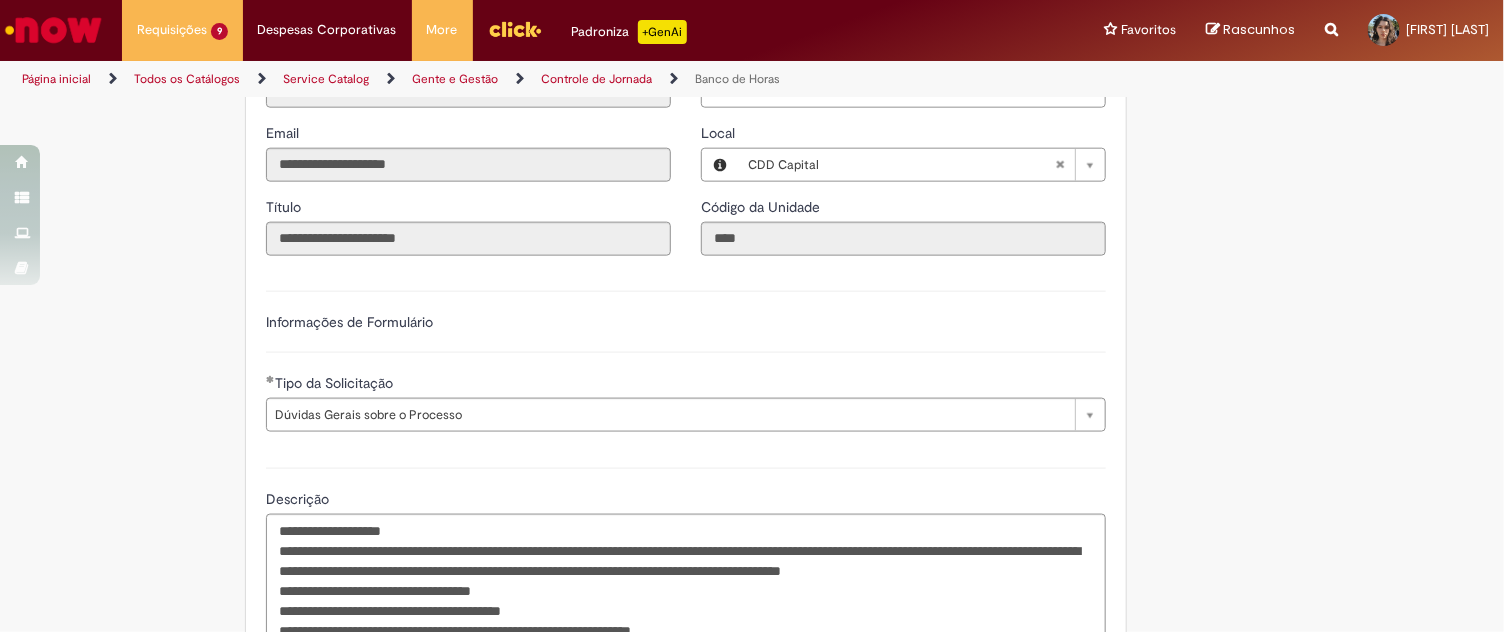 scroll, scrollTop: 326, scrollLeft: 0, axis: vertical 